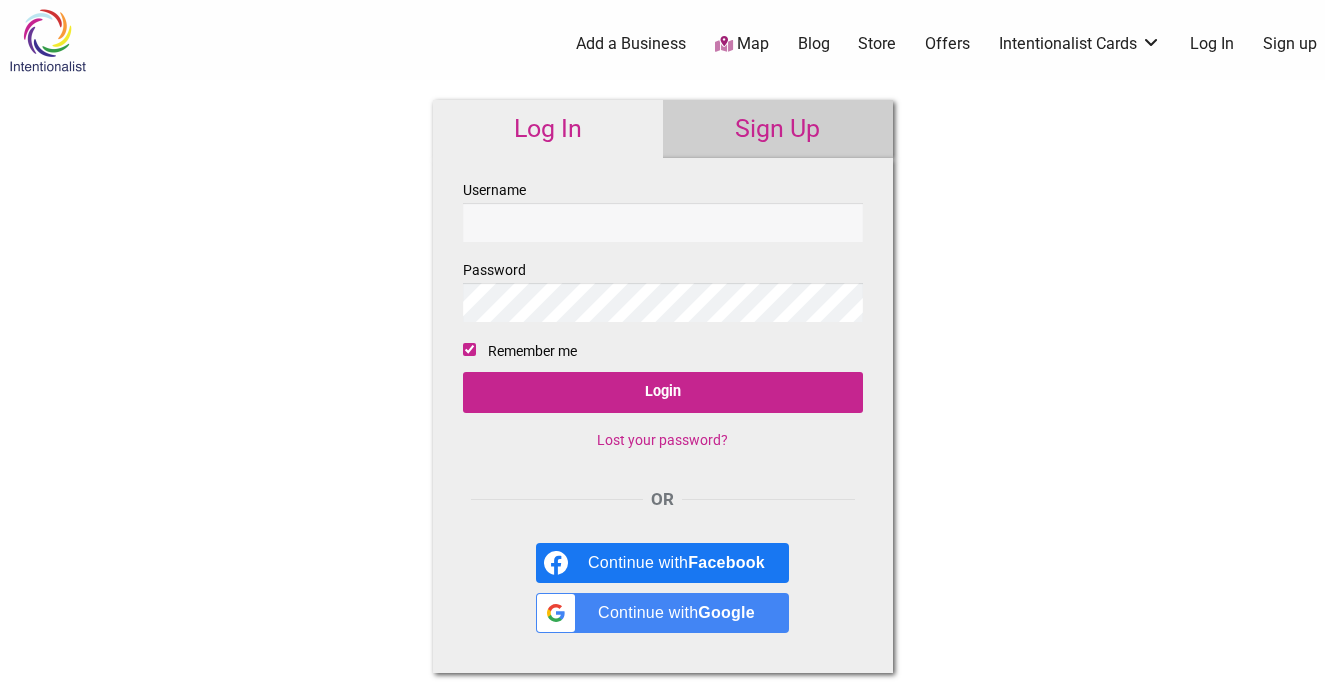 scroll, scrollTop: 0, scrollLeft: 0, axis: both 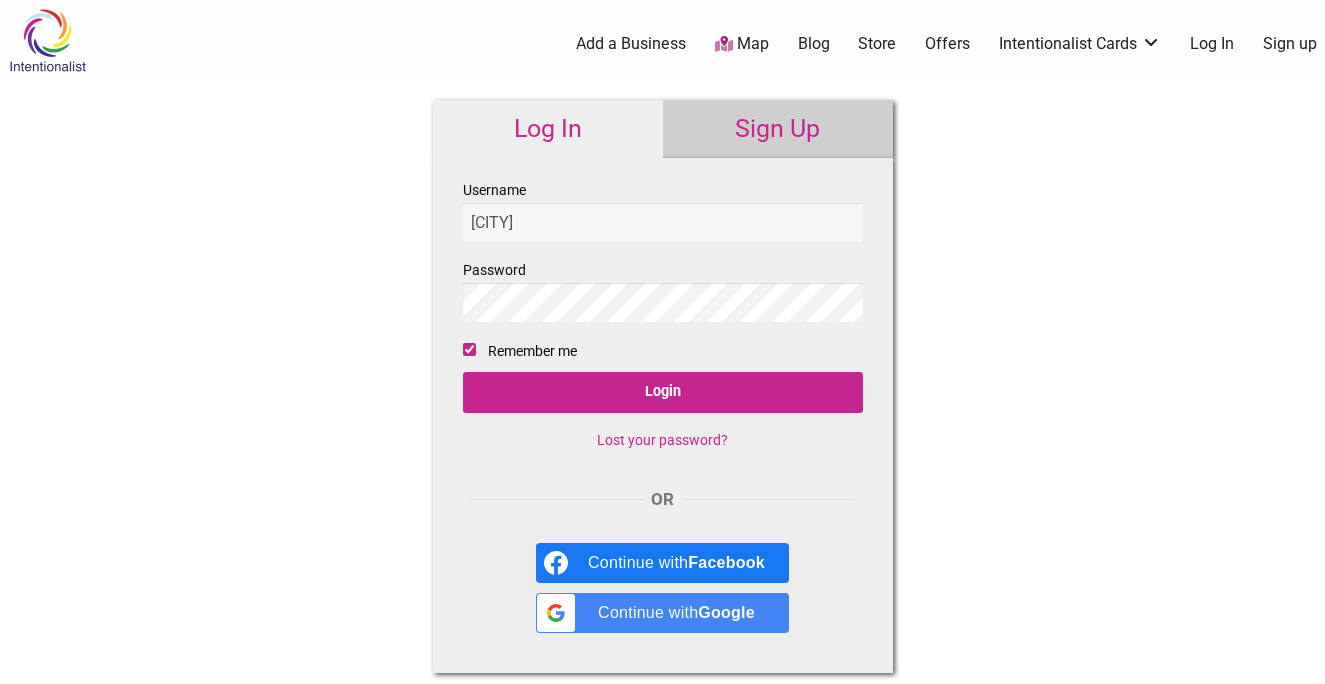 click on "Login" at bounding box center (663, 392) 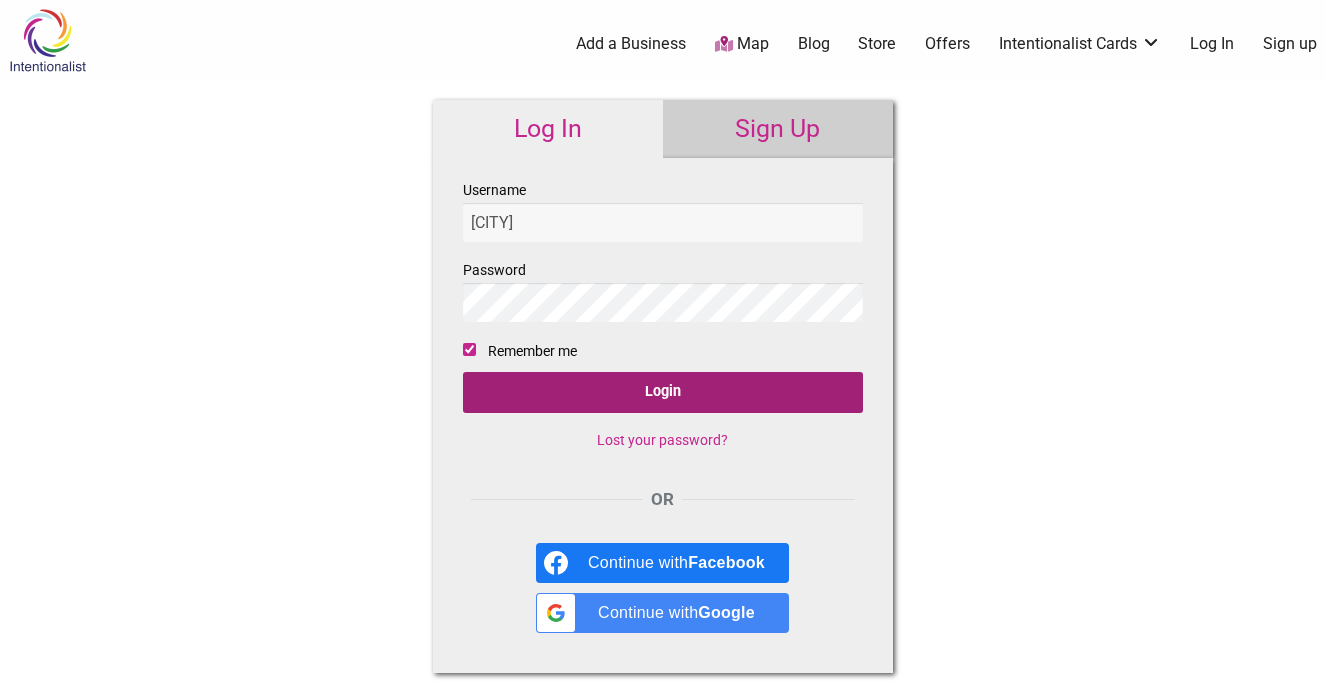 click on "Login" at bounding box center [663, 392] 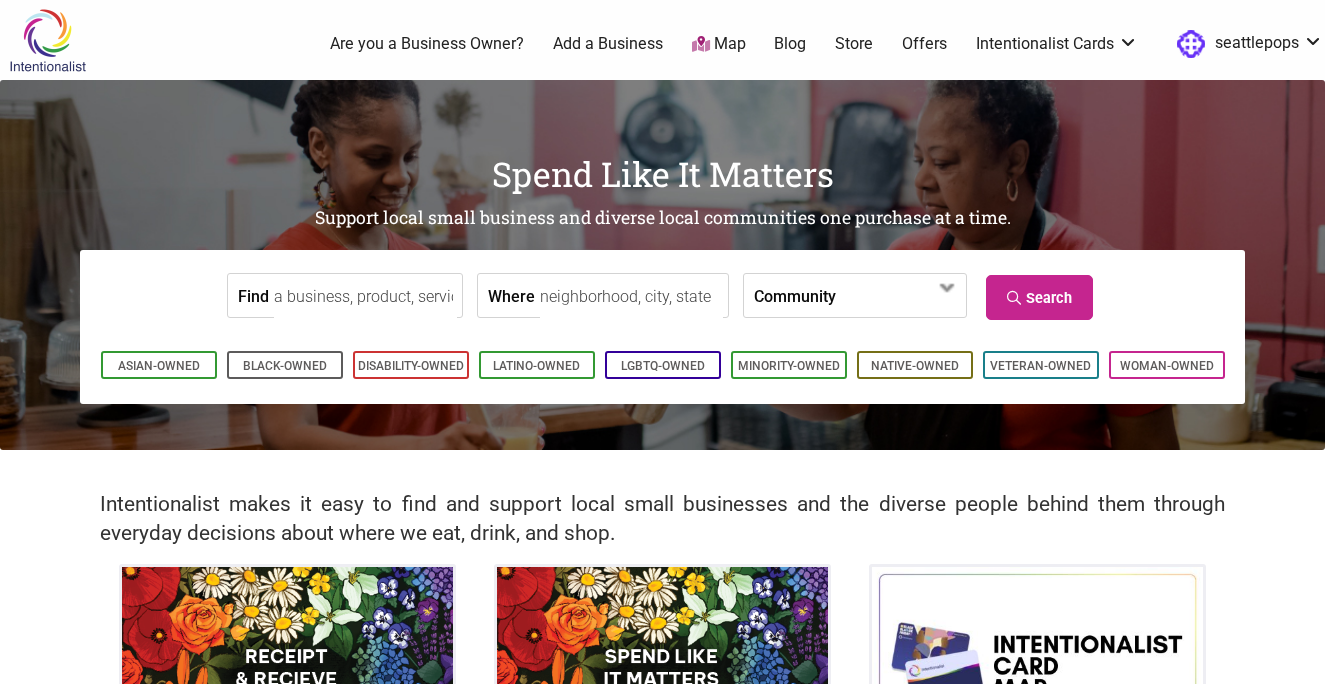 scroll, scrollTop: 0, scrollLeft: 0, axis: both 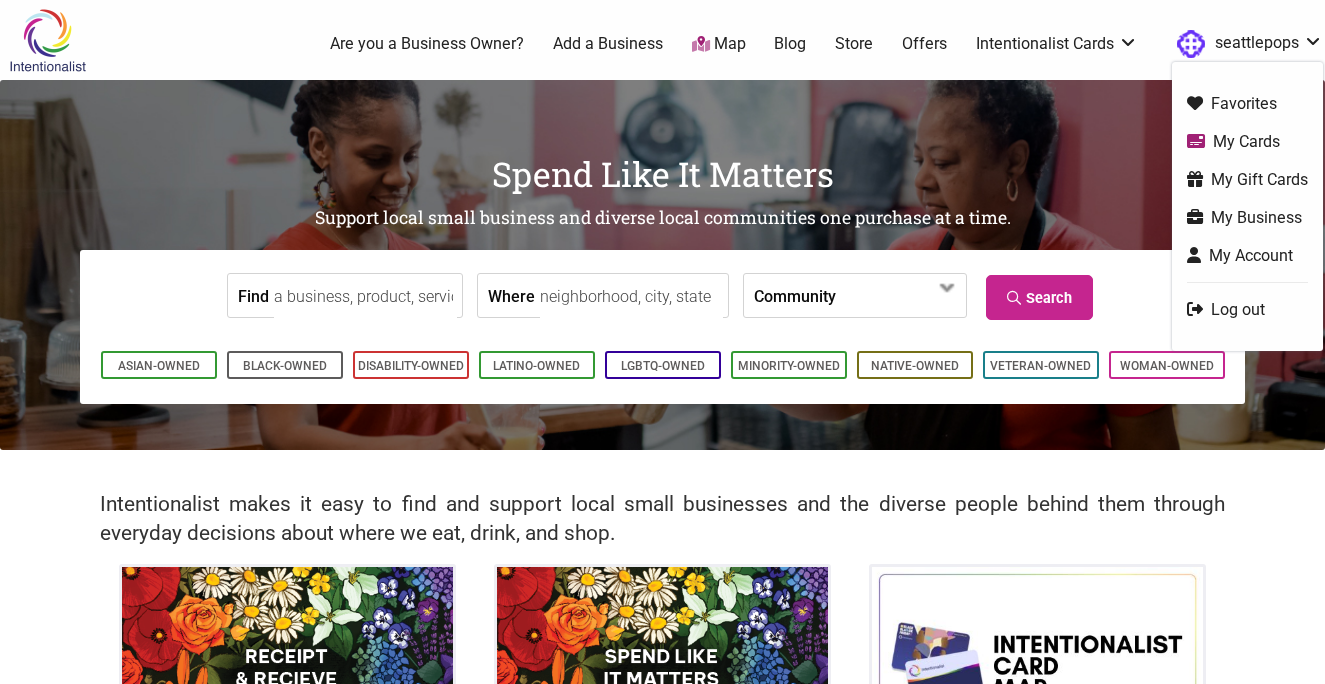 click on "My Account" at bounding box center [1247, 255] 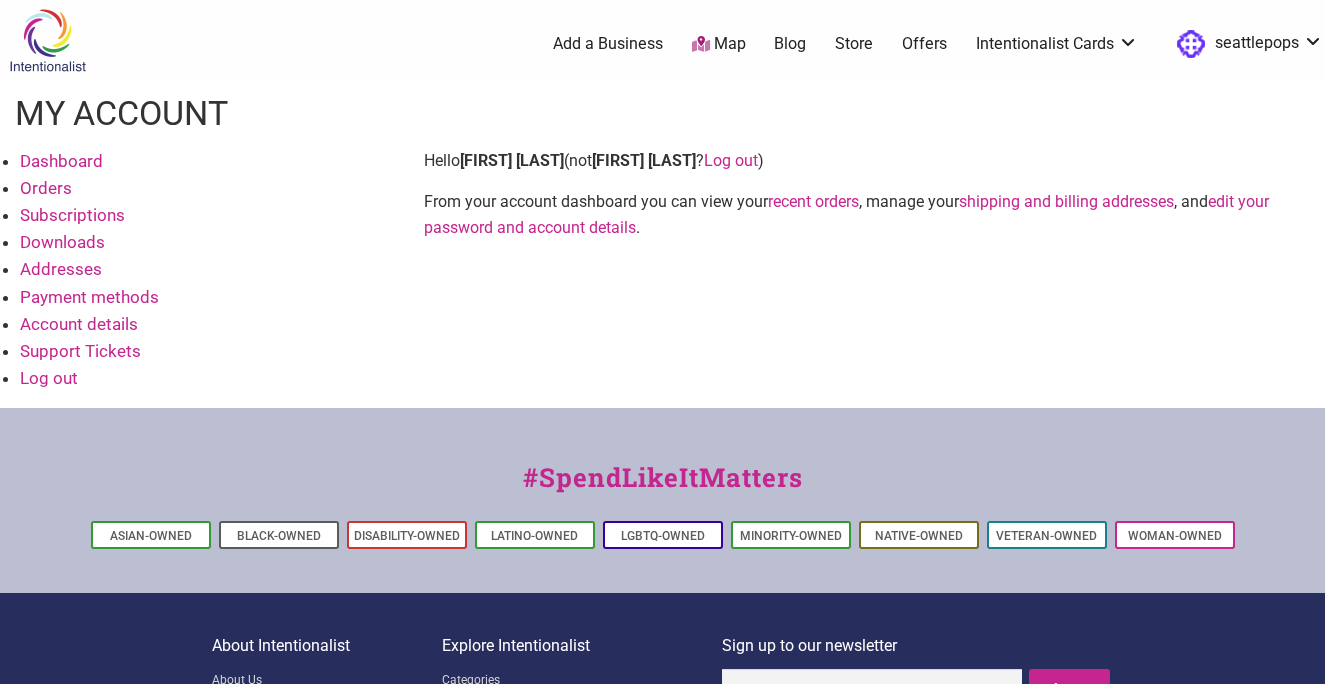 scroll, scrollTop: 0, scrollLeft: 0, axis: both 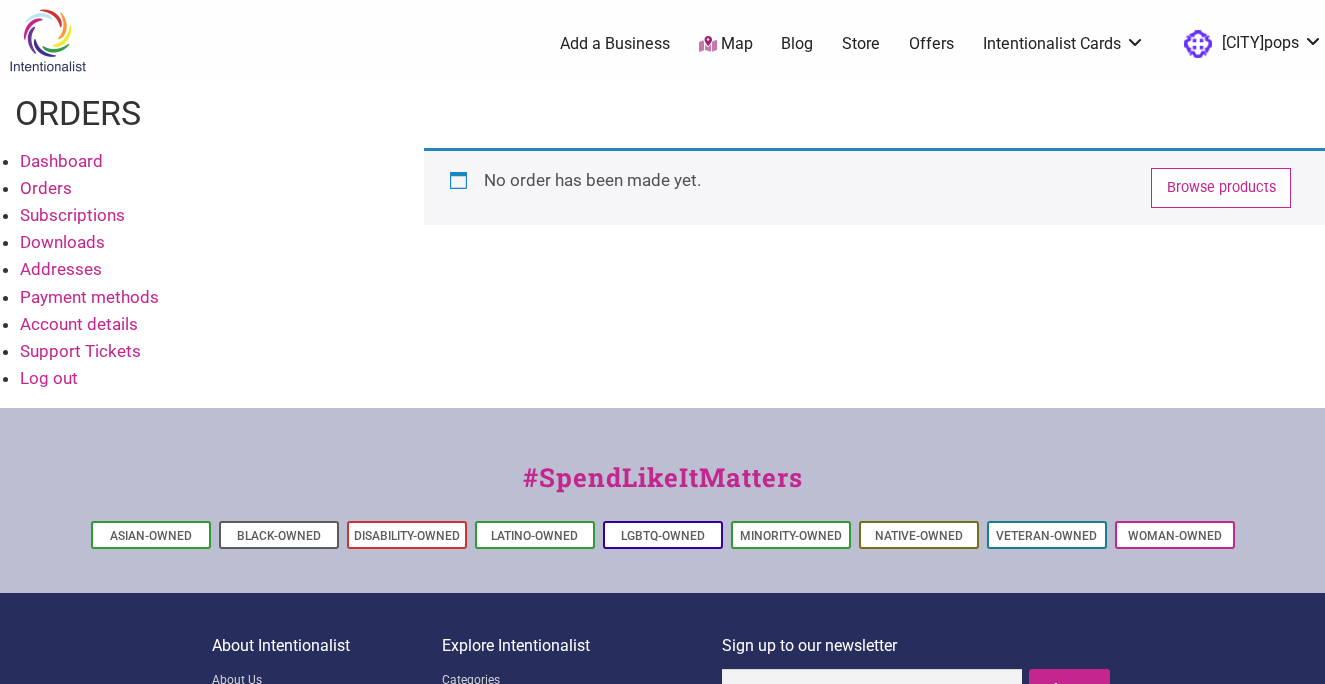click on "Orders" at bounding box center [46, 188] 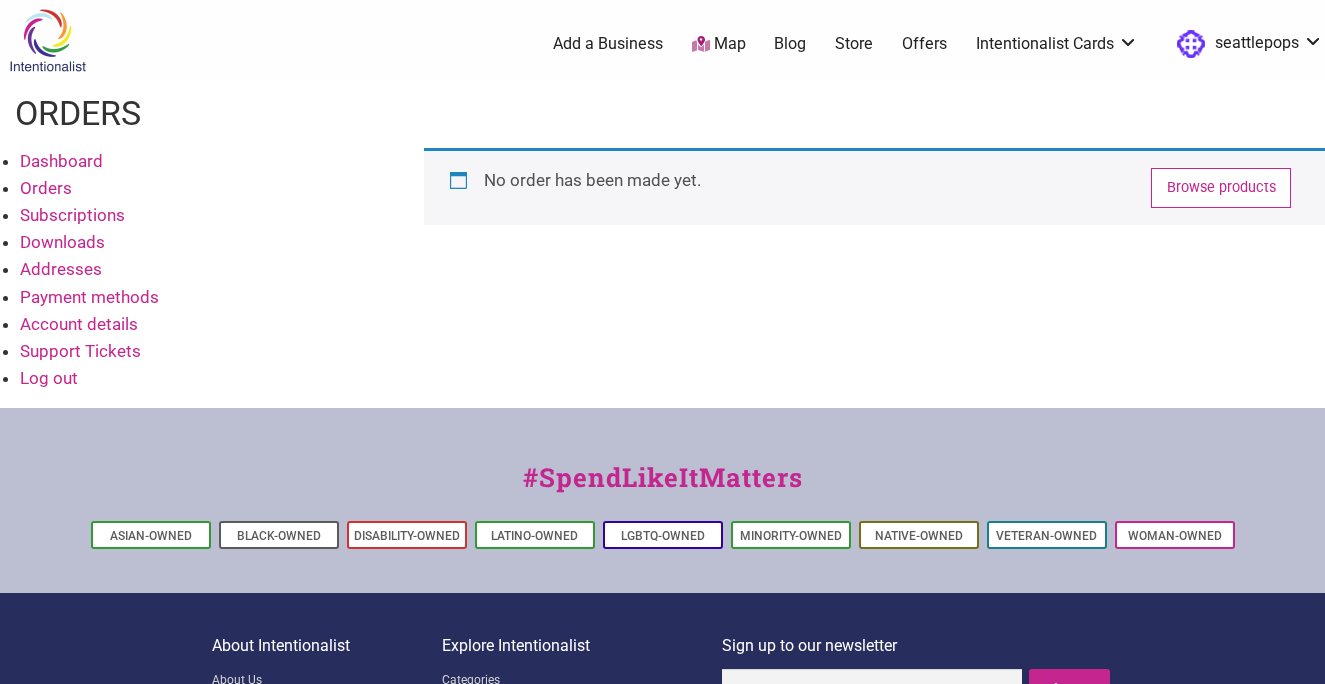 scroll, scrollTop: 0, scrollLeft: 0, axis: both 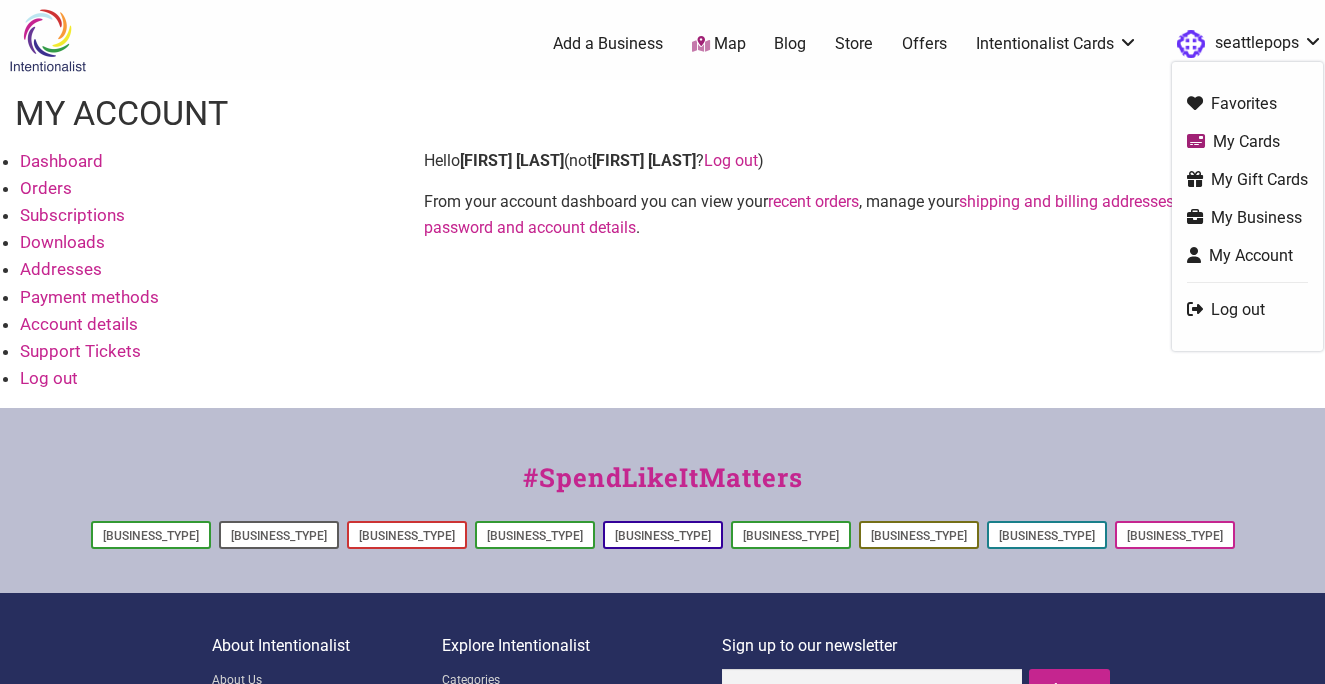 click on "seattlepops" at bounding box center (1245, 44) 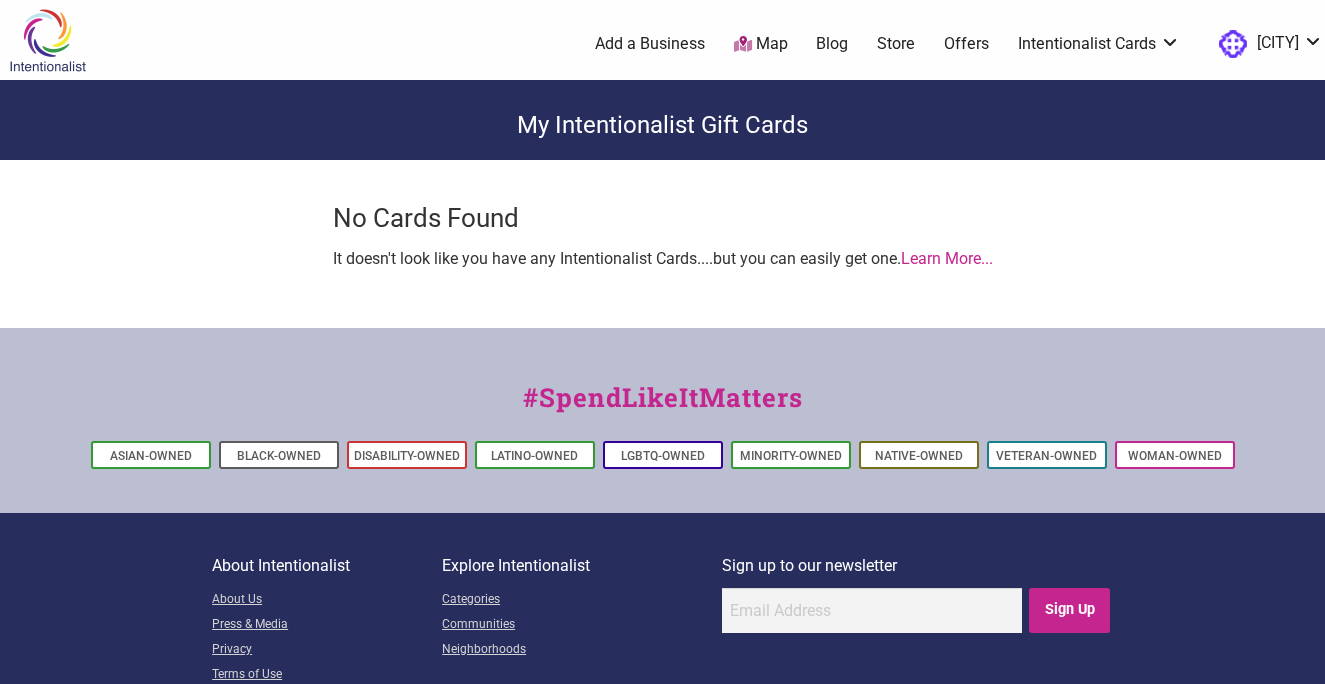 scroll, scrollTop: 0, scrollLeft: 0, axis: both 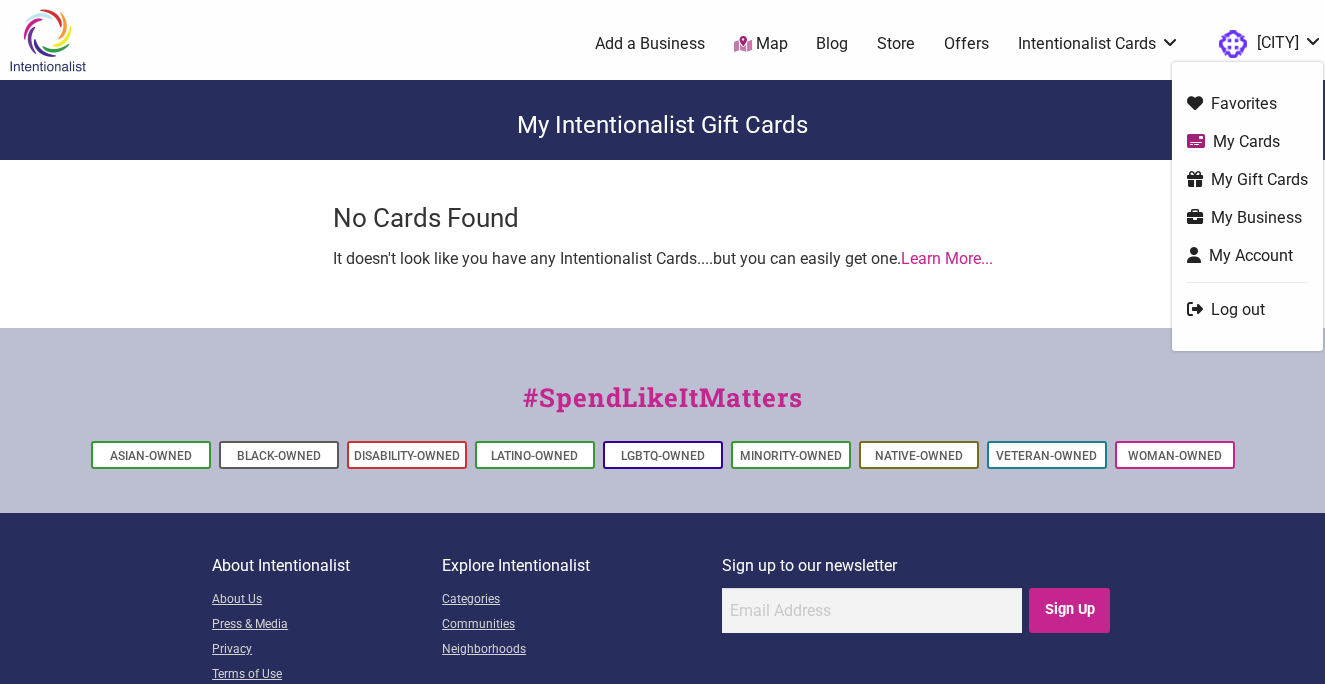 click on "[CITY]" at bounding box center (1266, 44) 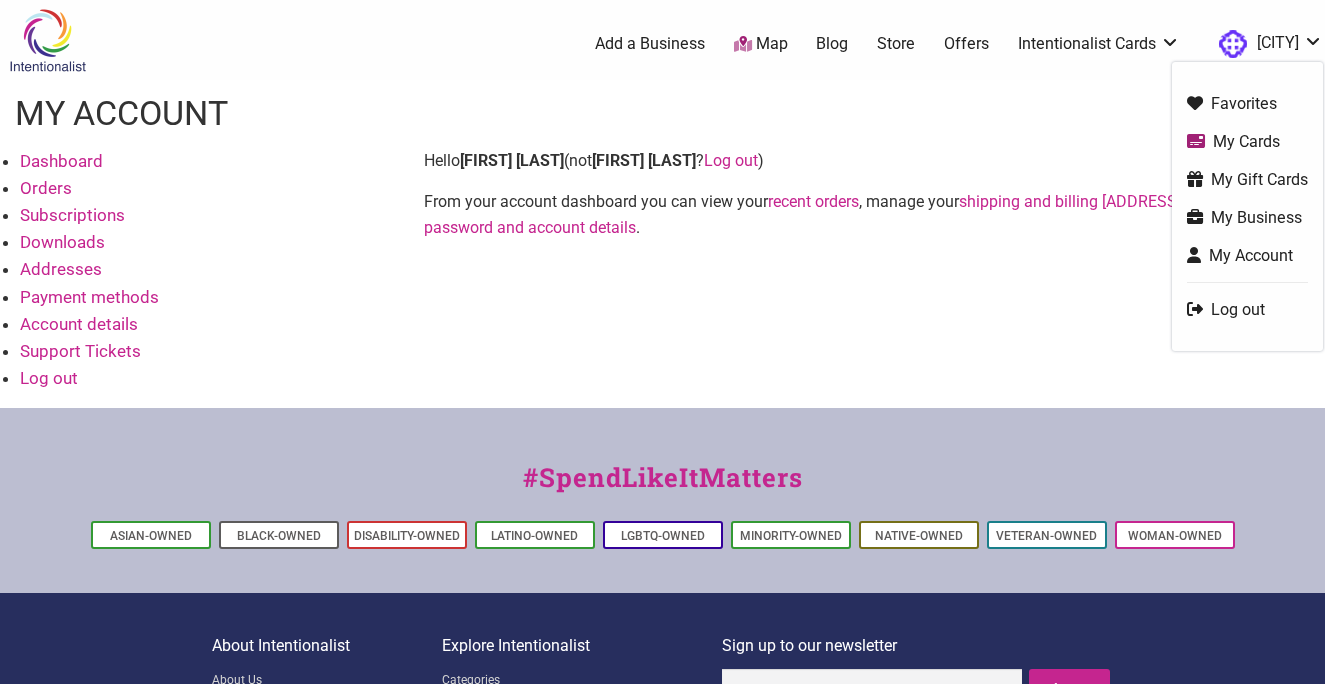 scroll, scrollTop: 0, scrollLeft: 0, axis: both 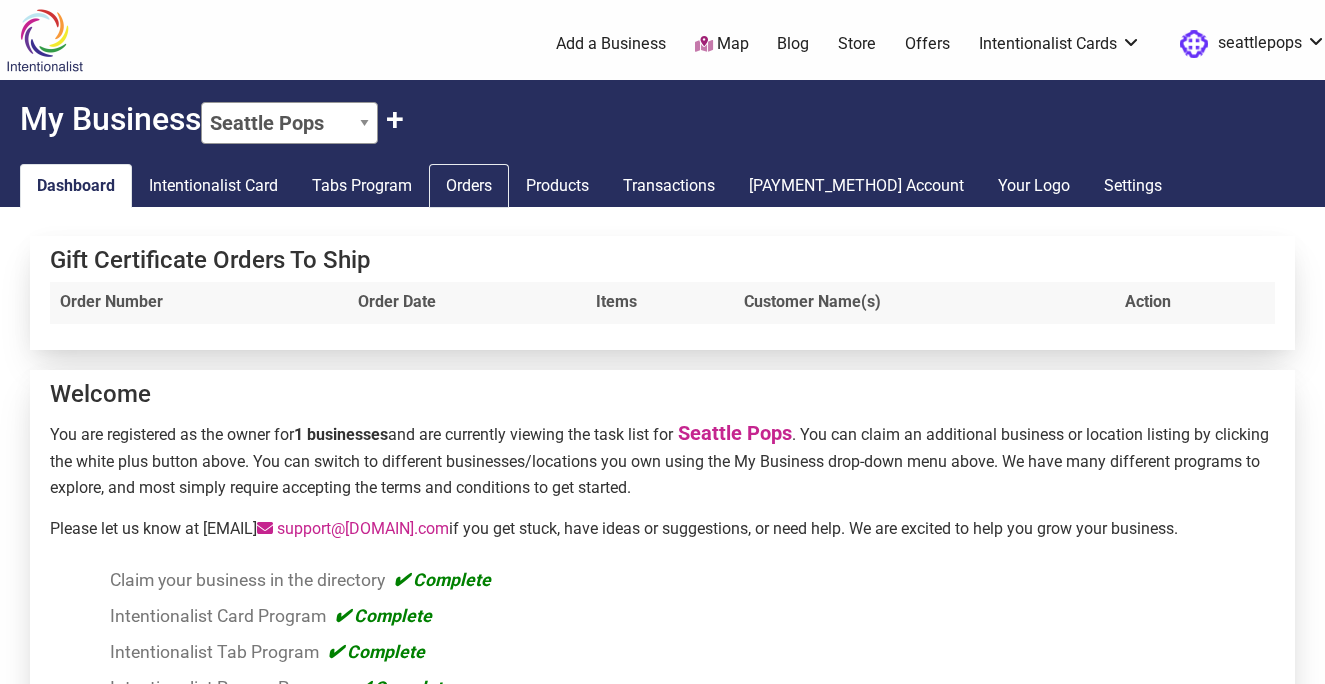 click on "Orders" at bounding box center [469, 186] 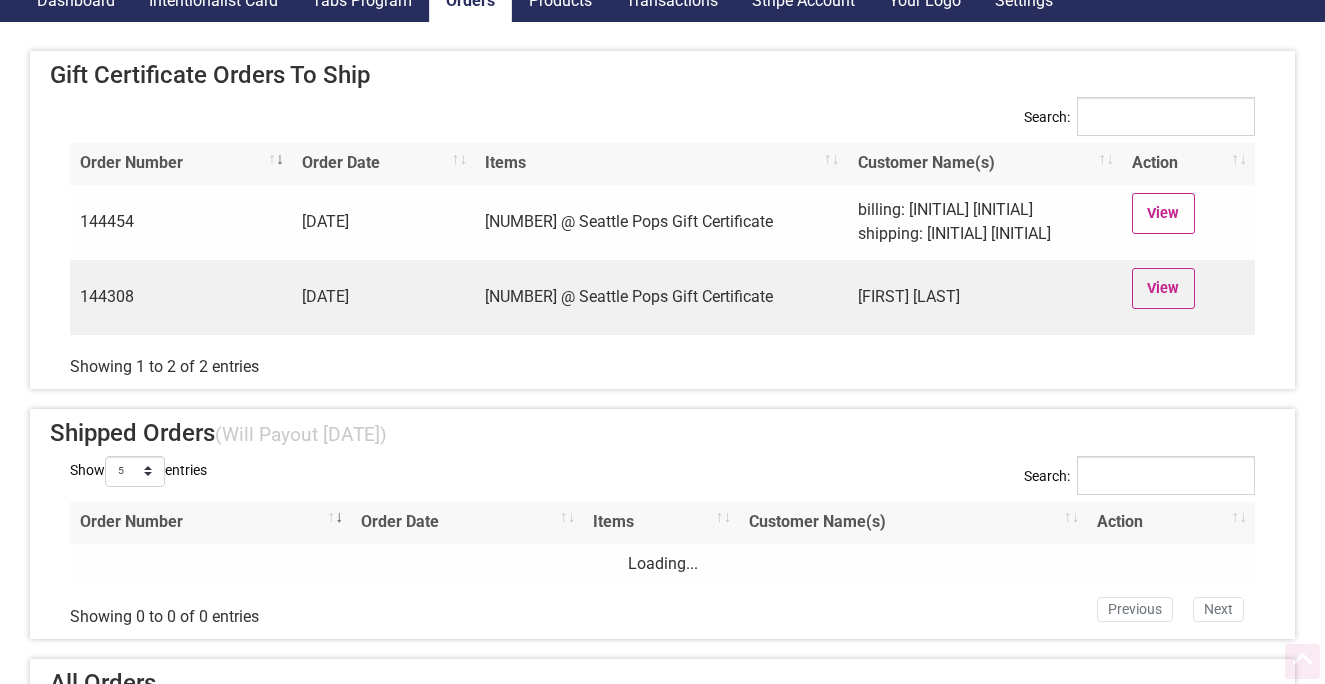 scroll, scrollTop: 187, scrollLeft: 0, axis: vertical 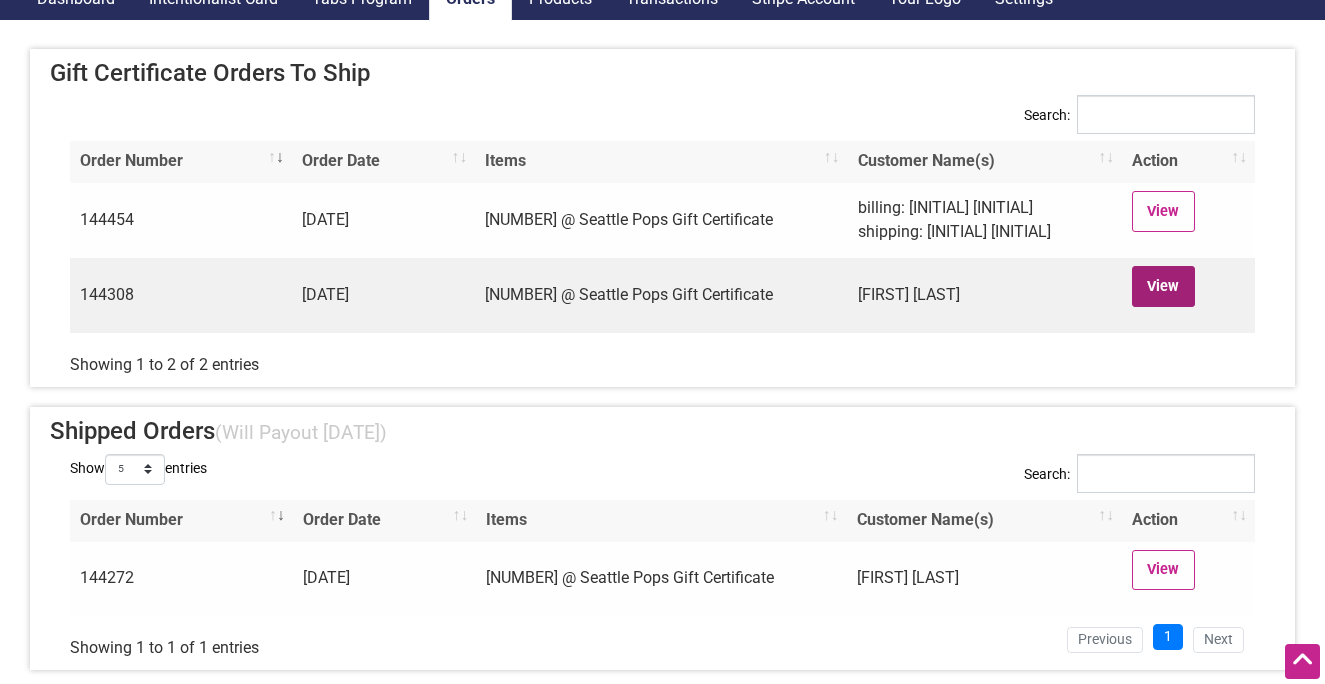 click on "View" at bounding box center [1163, 286] 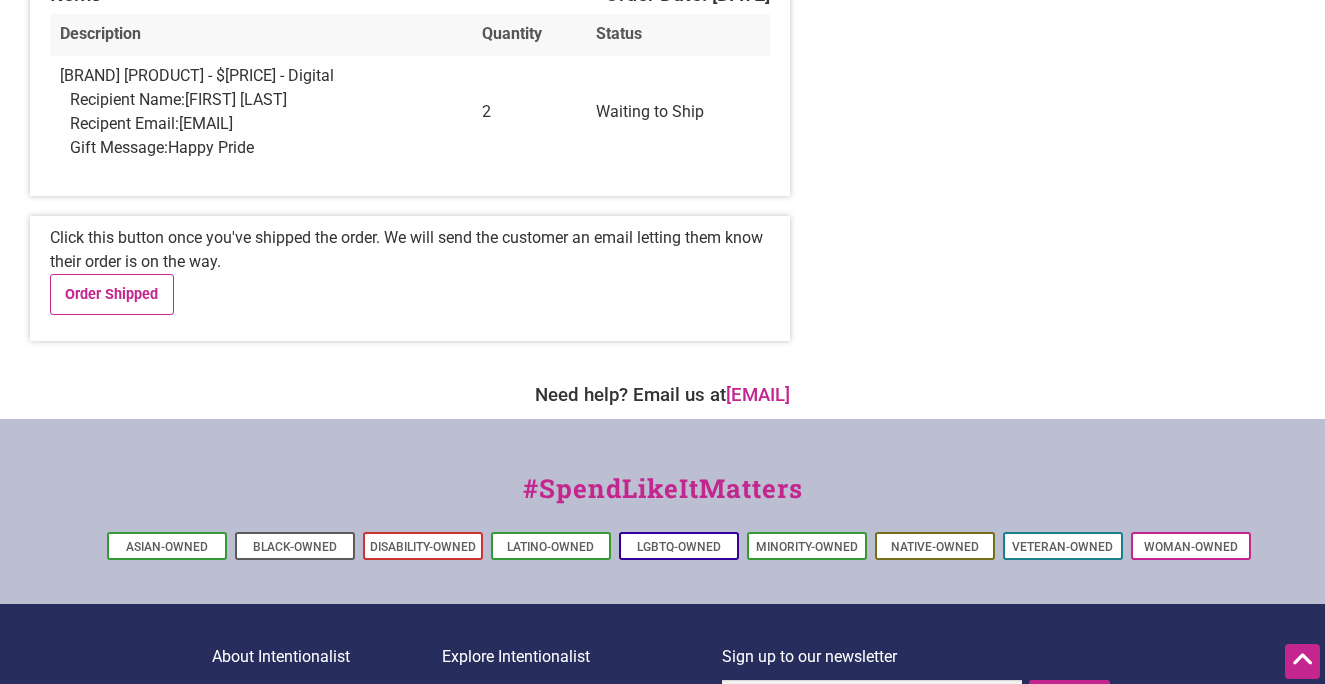 scroll, scrollTop: 504, scrollLeft: 0, axis: vertical 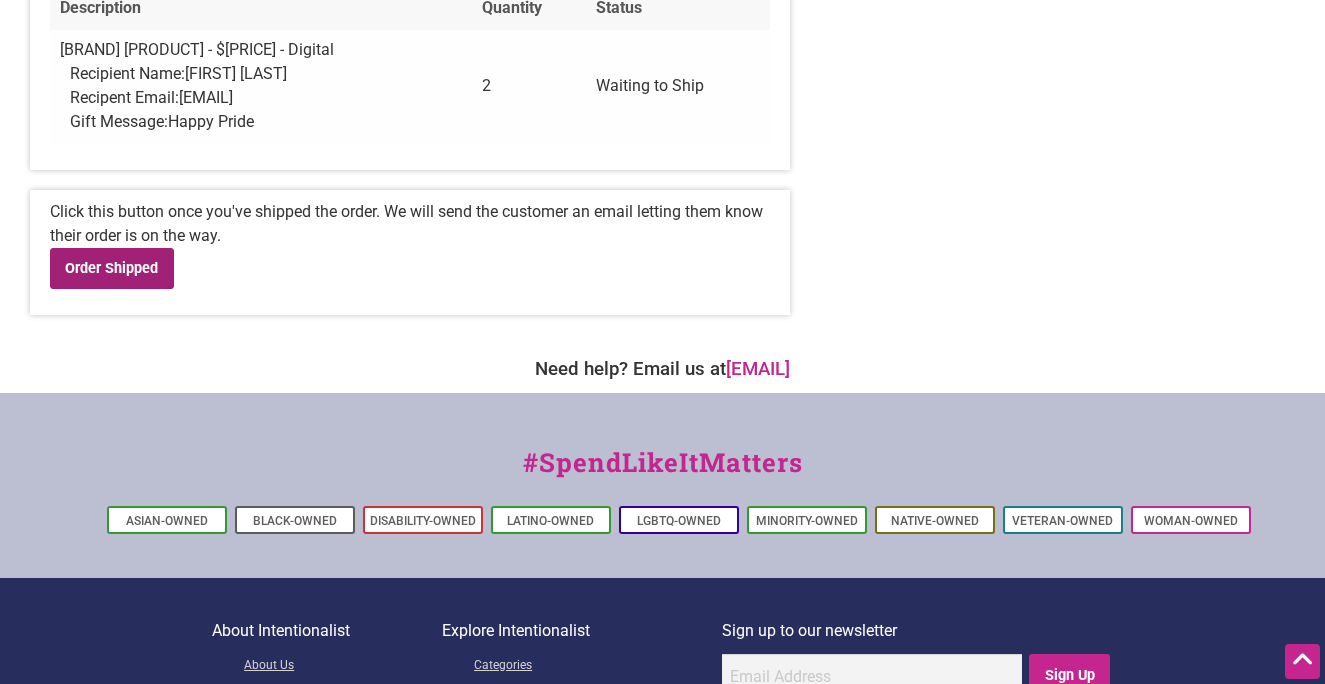 click on "Order
Shipped" at bounding box center (112, 268) 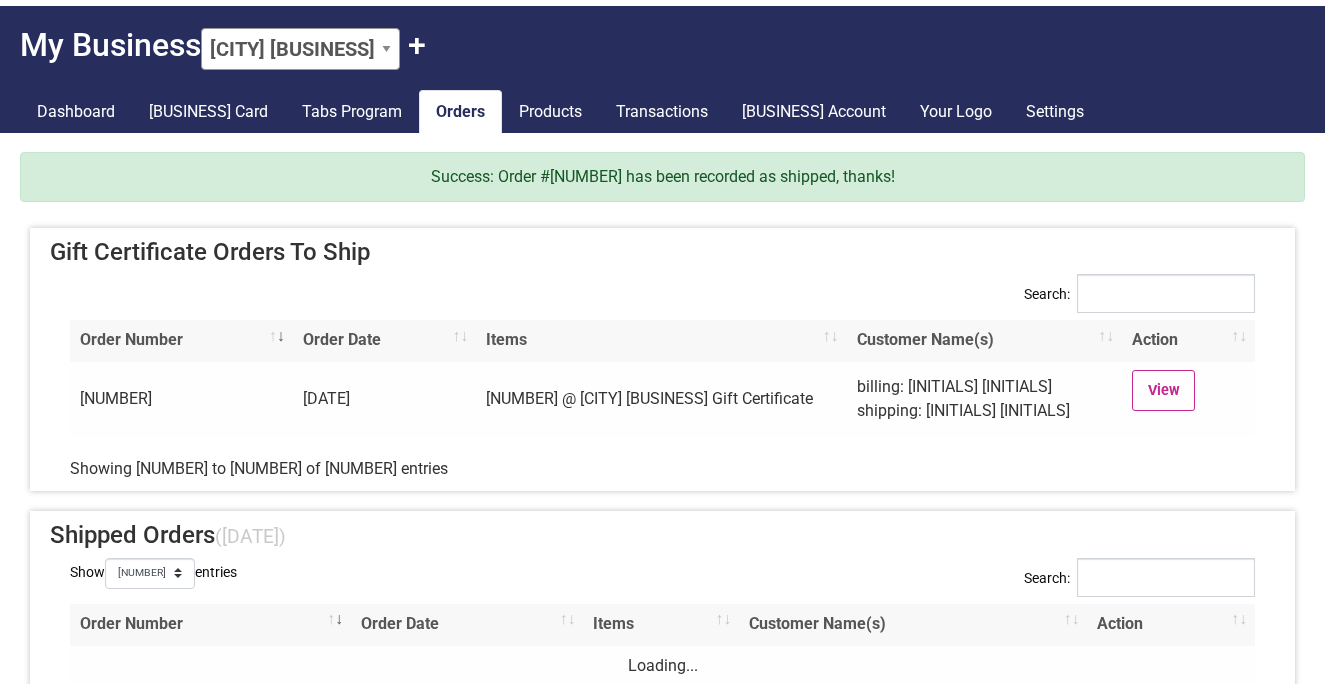scroll, scrollTop: 76, scrollLeft: 0, axis: vertical 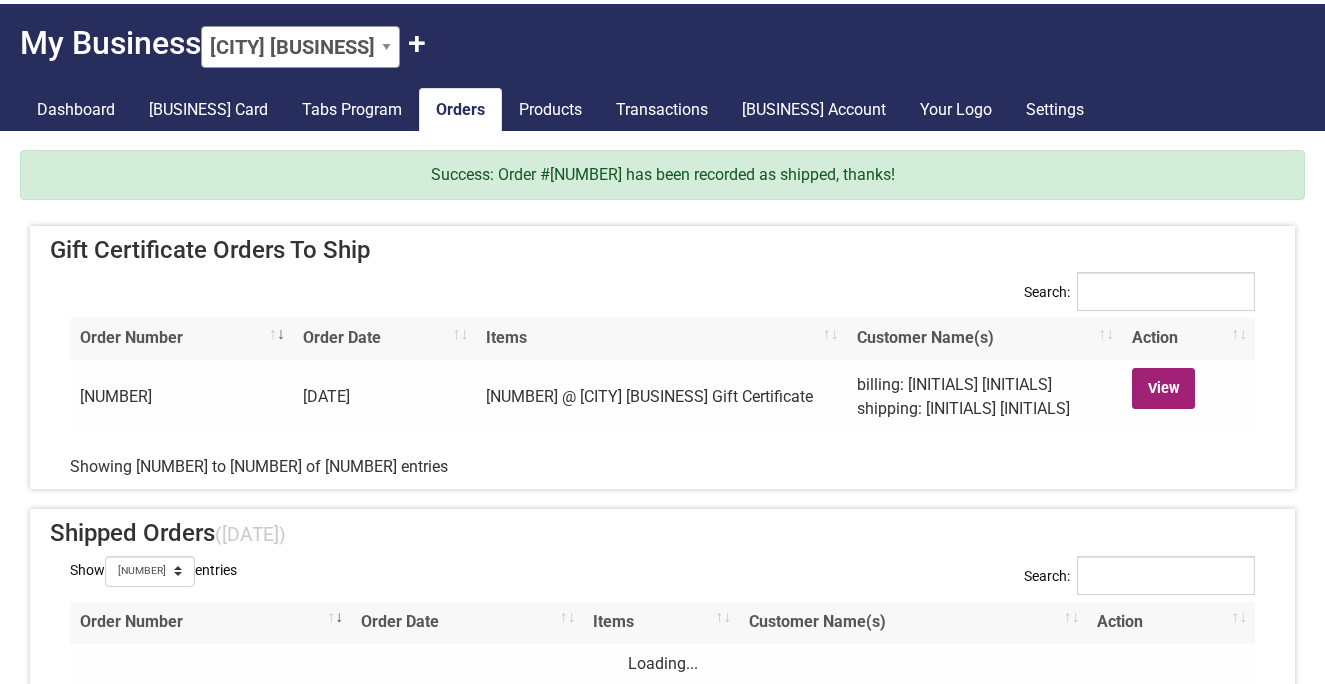 click on "View" at bounding box center (1163, 388) 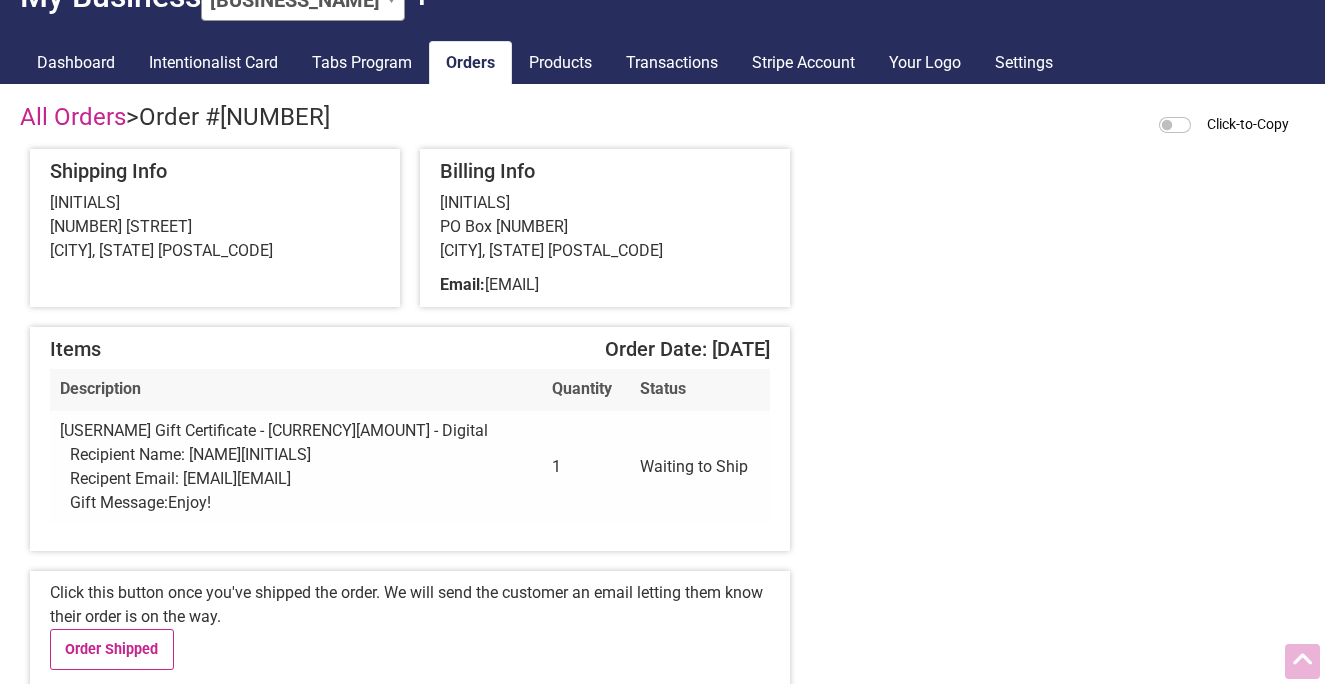 scroll, scrollTop: 128, scrollLeft: 0, axis: vertical 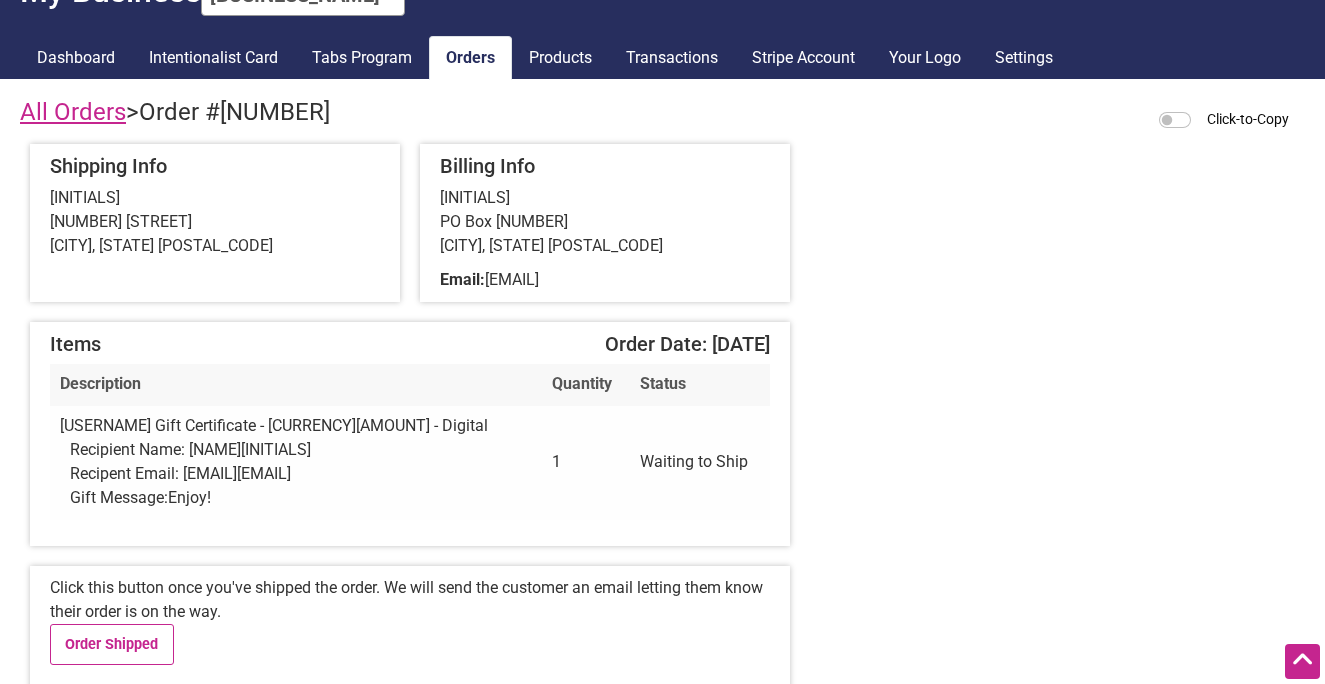 click on "All Orders" at bounding box center (73, 112) 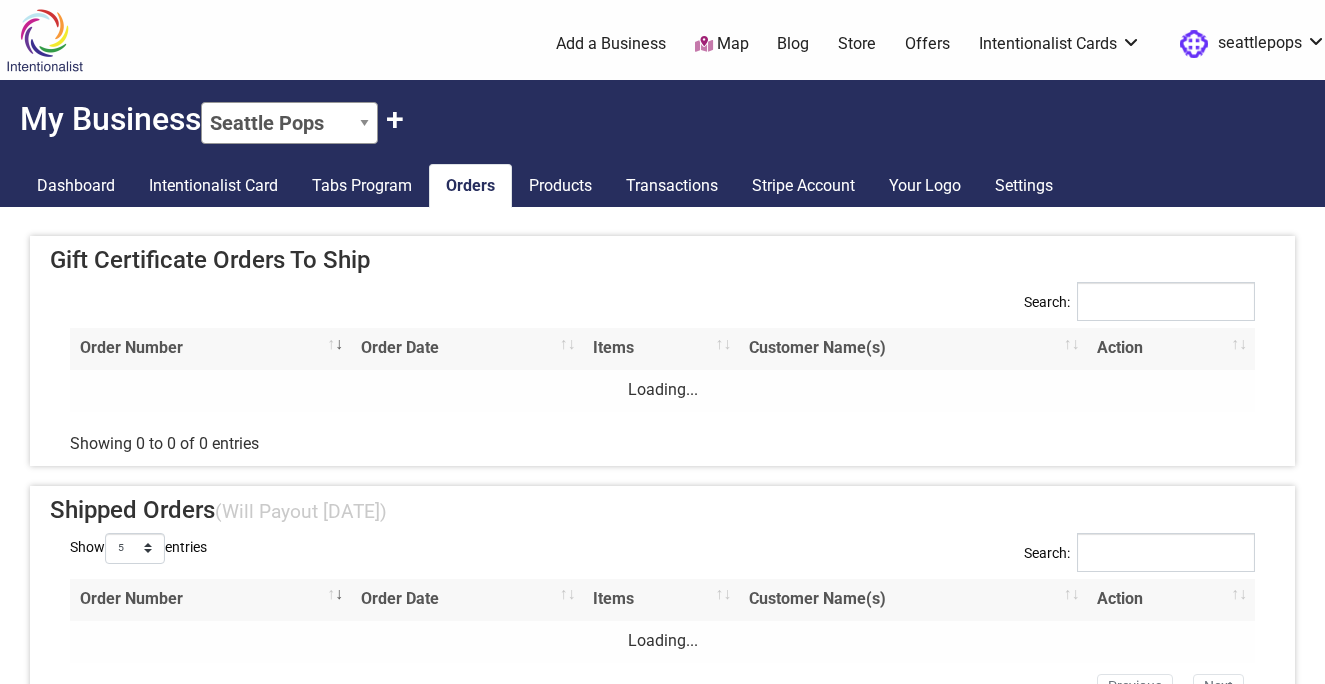 scroll, scrollTop: 0, scrollLeft: 0, axis: both 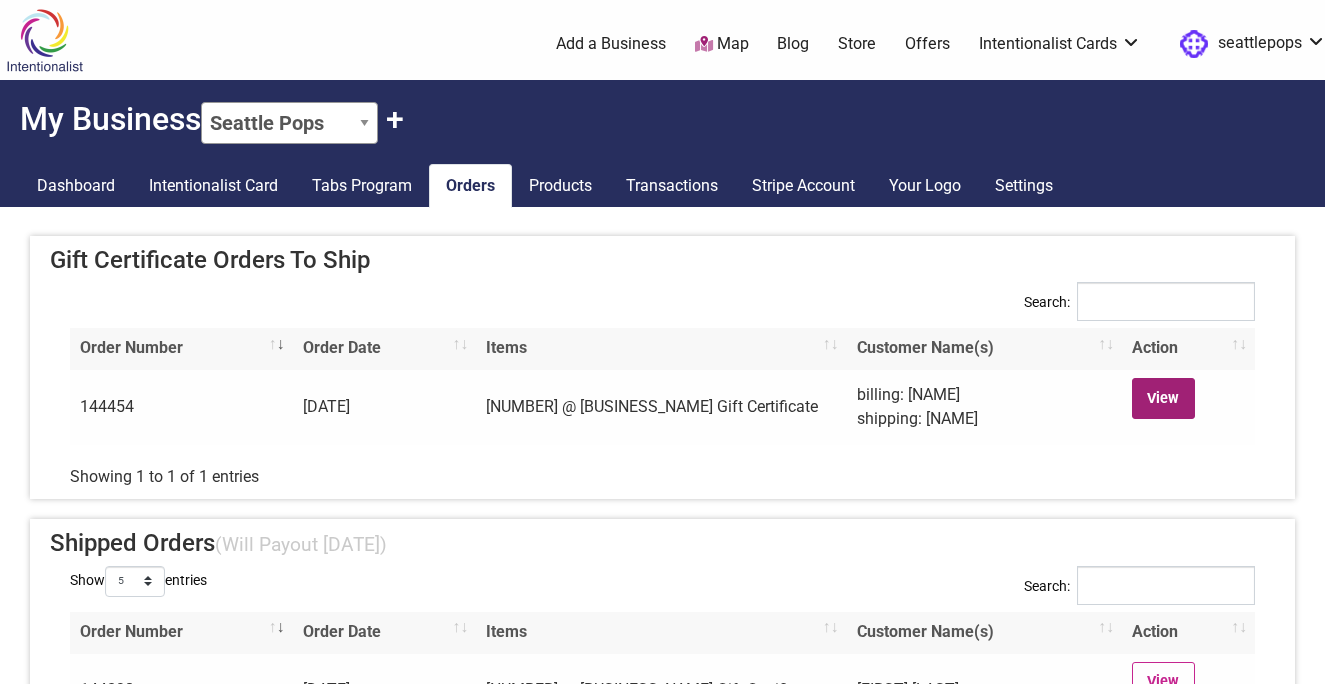 click on "View" at bounding box center [1163, 398] 